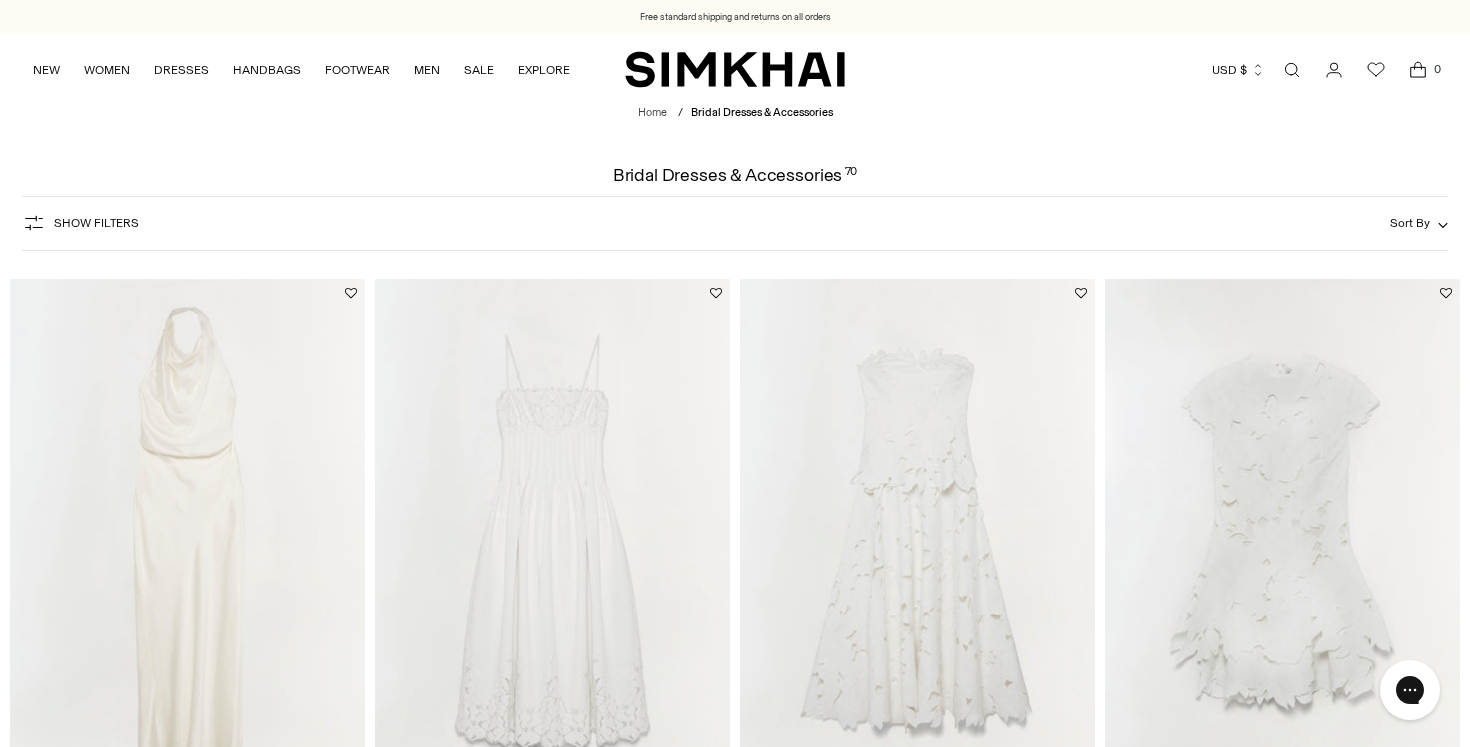 scroll, scrollTop: 0, scrollLeft: 0, axis: both 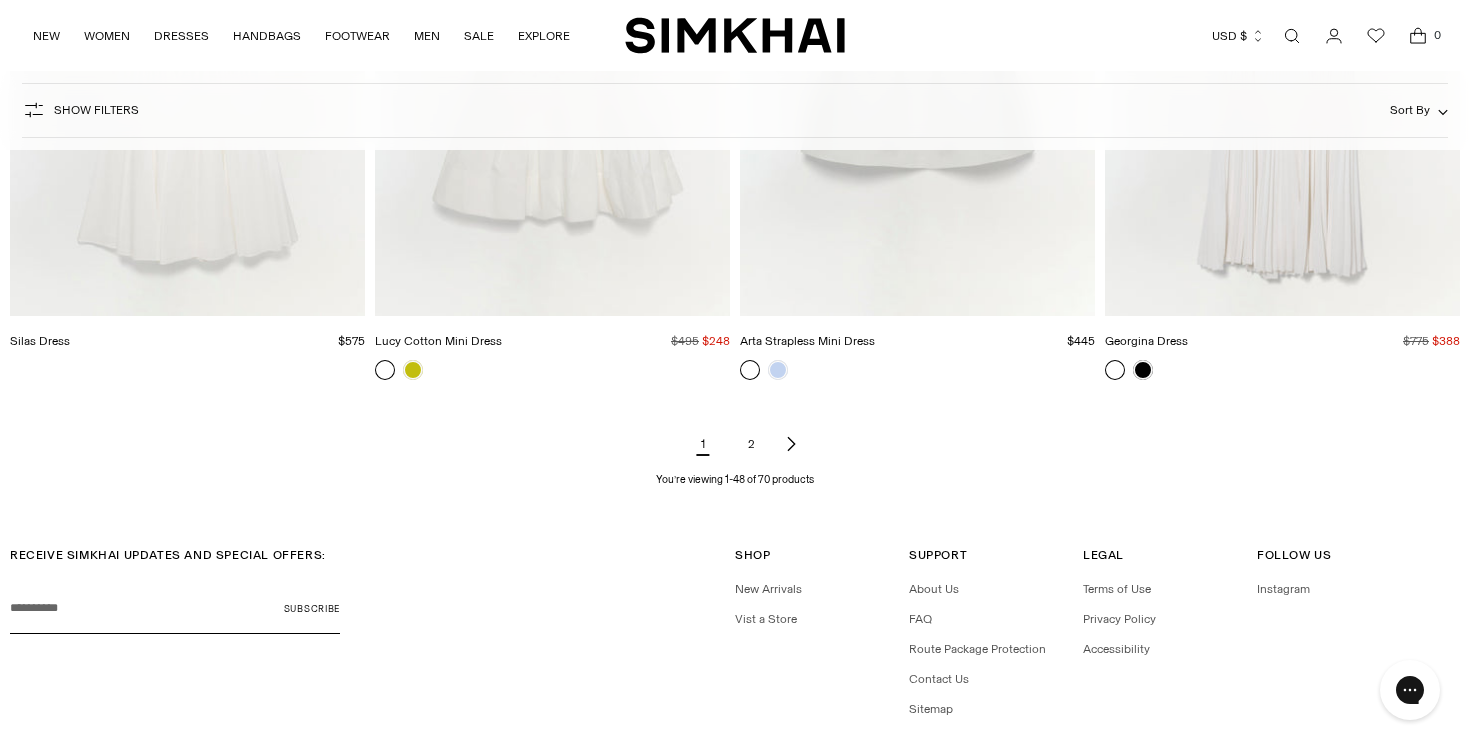 click on "2" at bounding box center (751, 444) 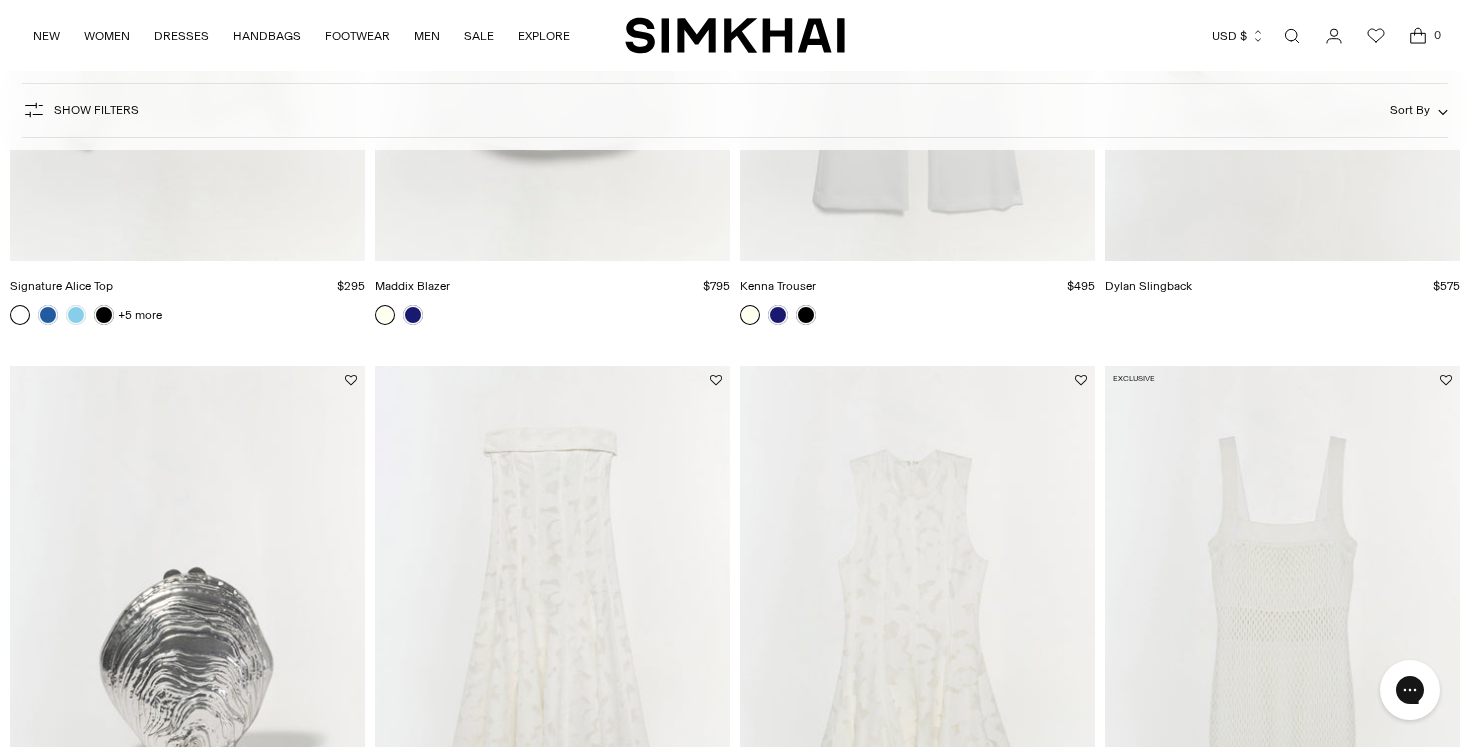scroll, scrollTop: 821, scrollLeft: 0, axis: vertical 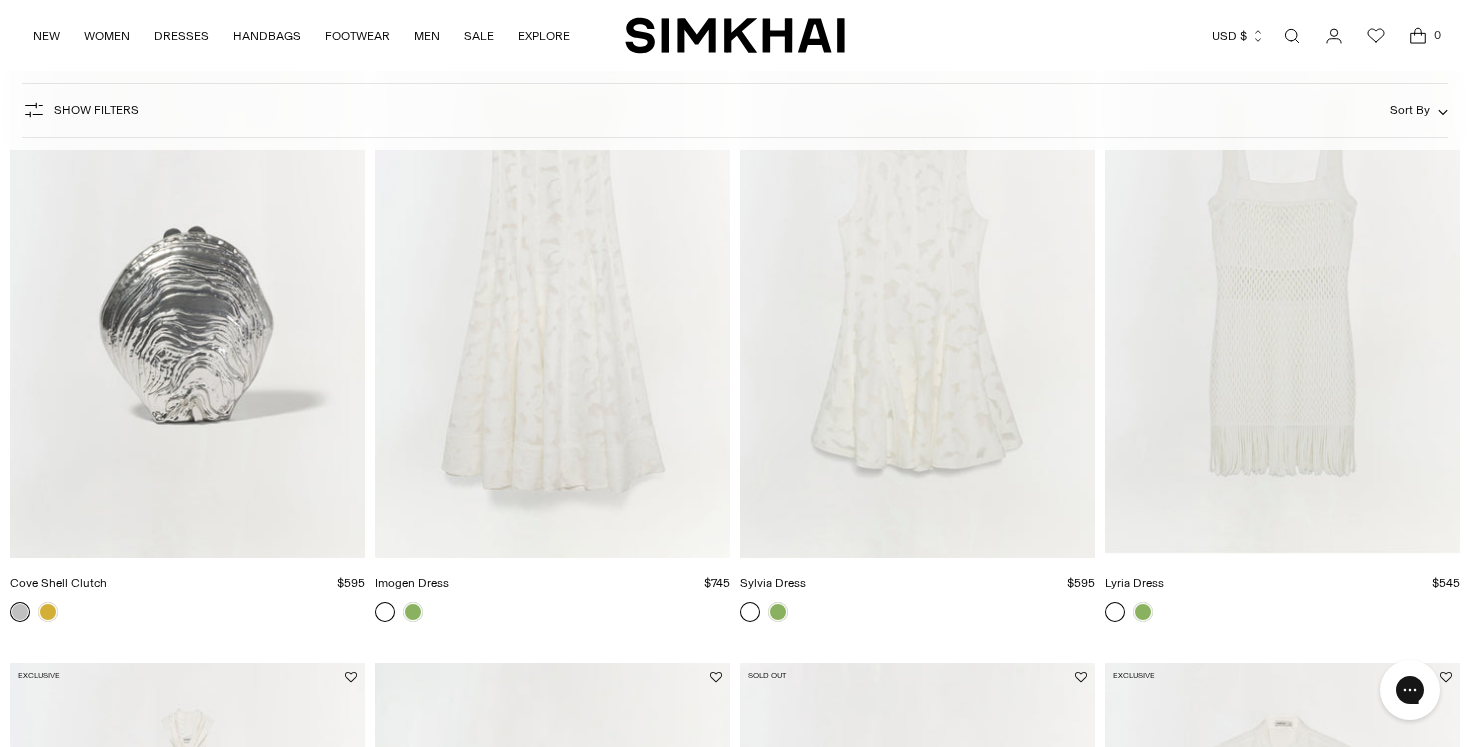 click at bounding box center (0, 0) 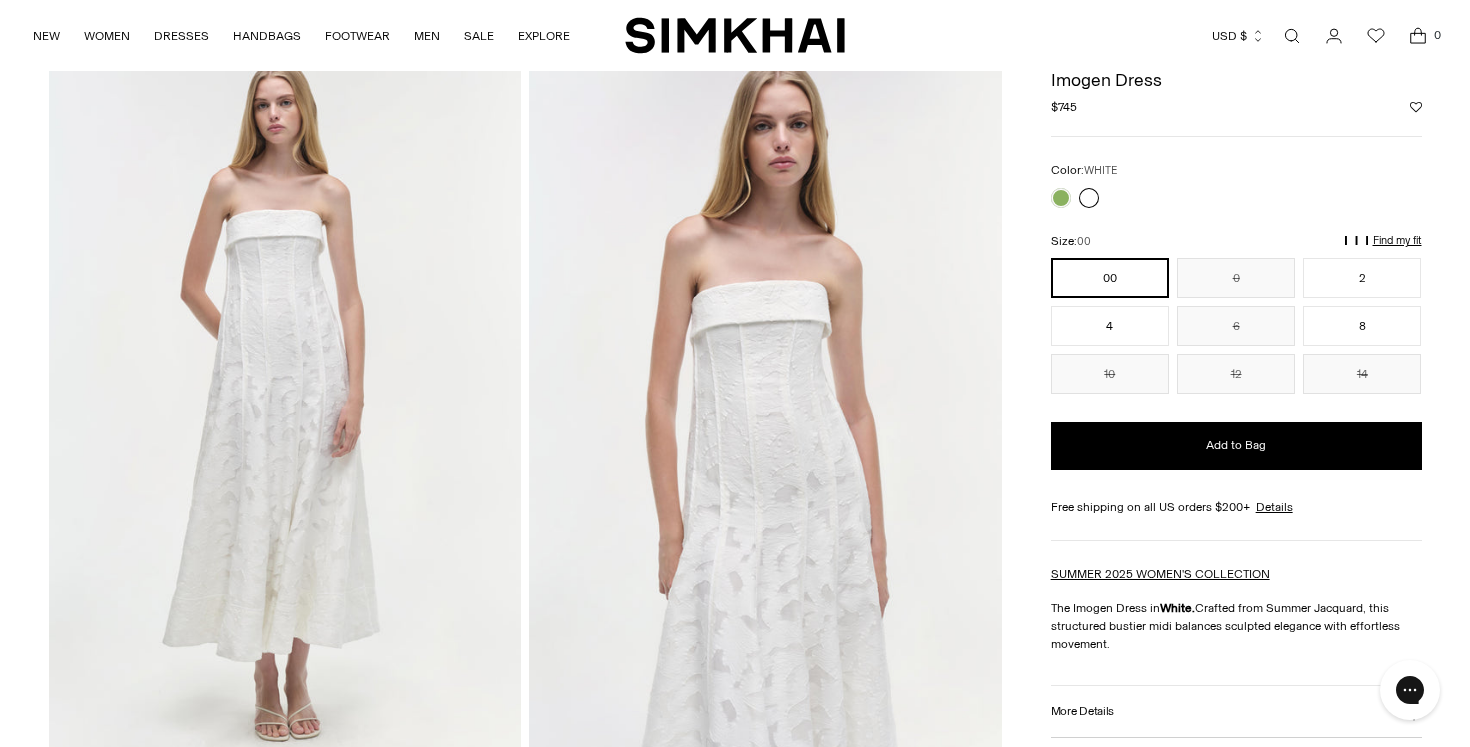 scroll, scrollTop: 99, scrollLeft: 0, axis: vertical 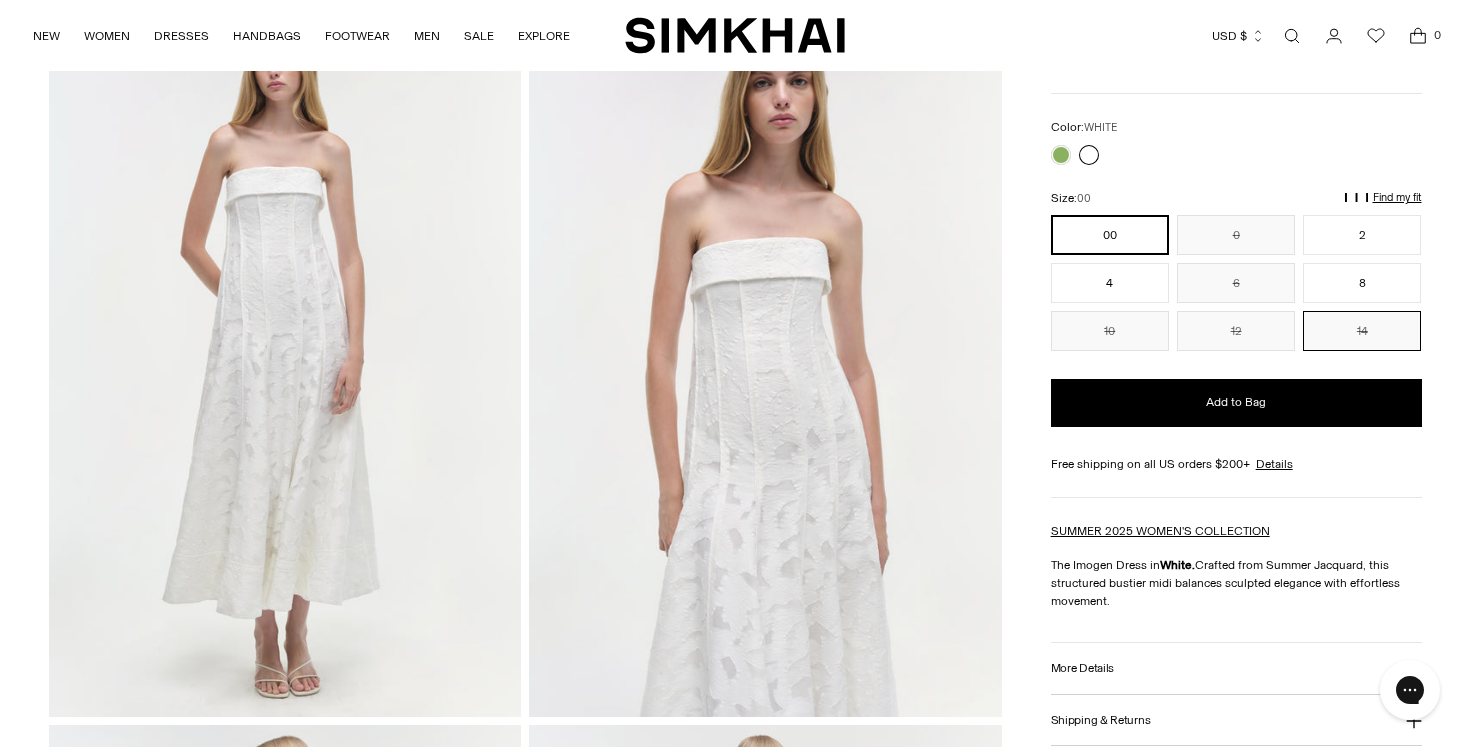 click on "14" at bounding box center [1362, 331] 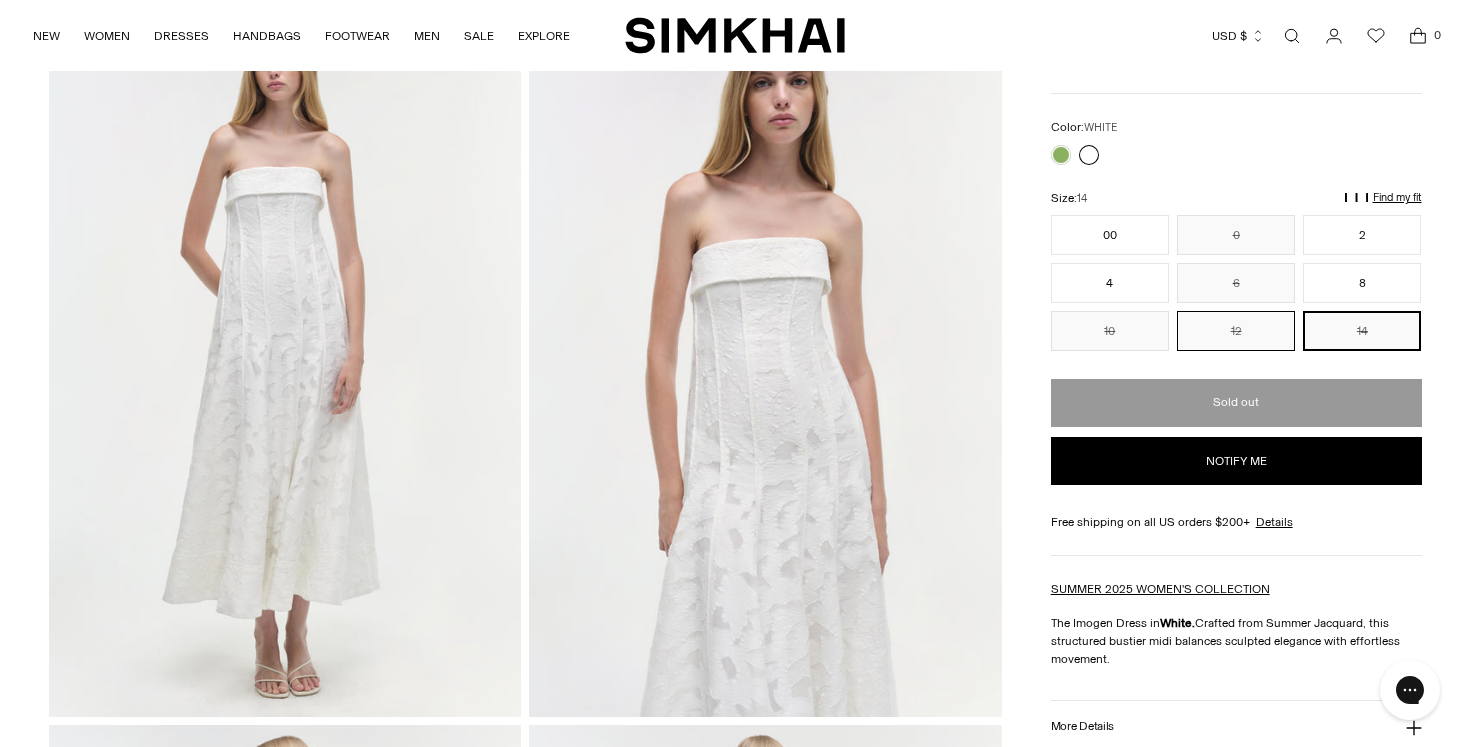 click on "12" at bounding box center [1236, 331] 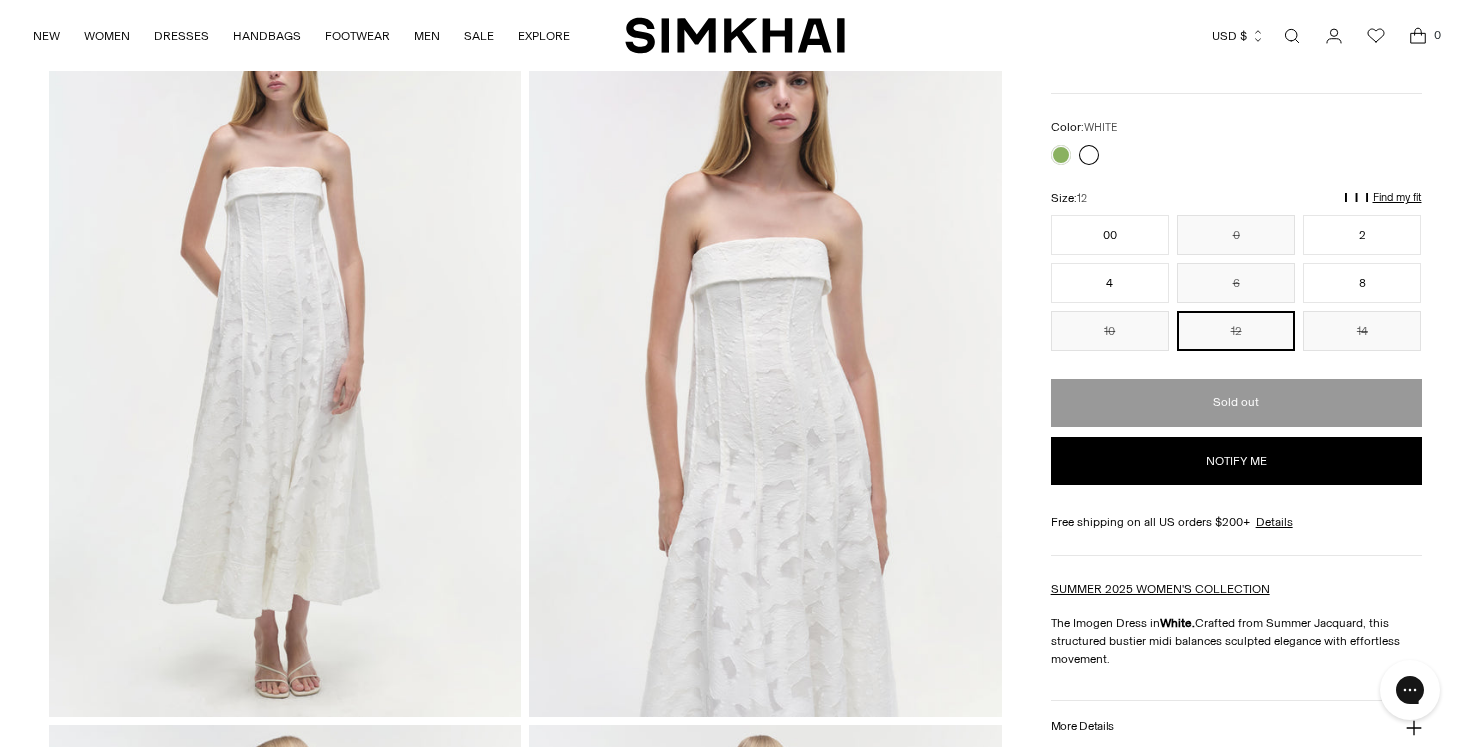 click on "Notify me" at bounding box center (1236, 461) 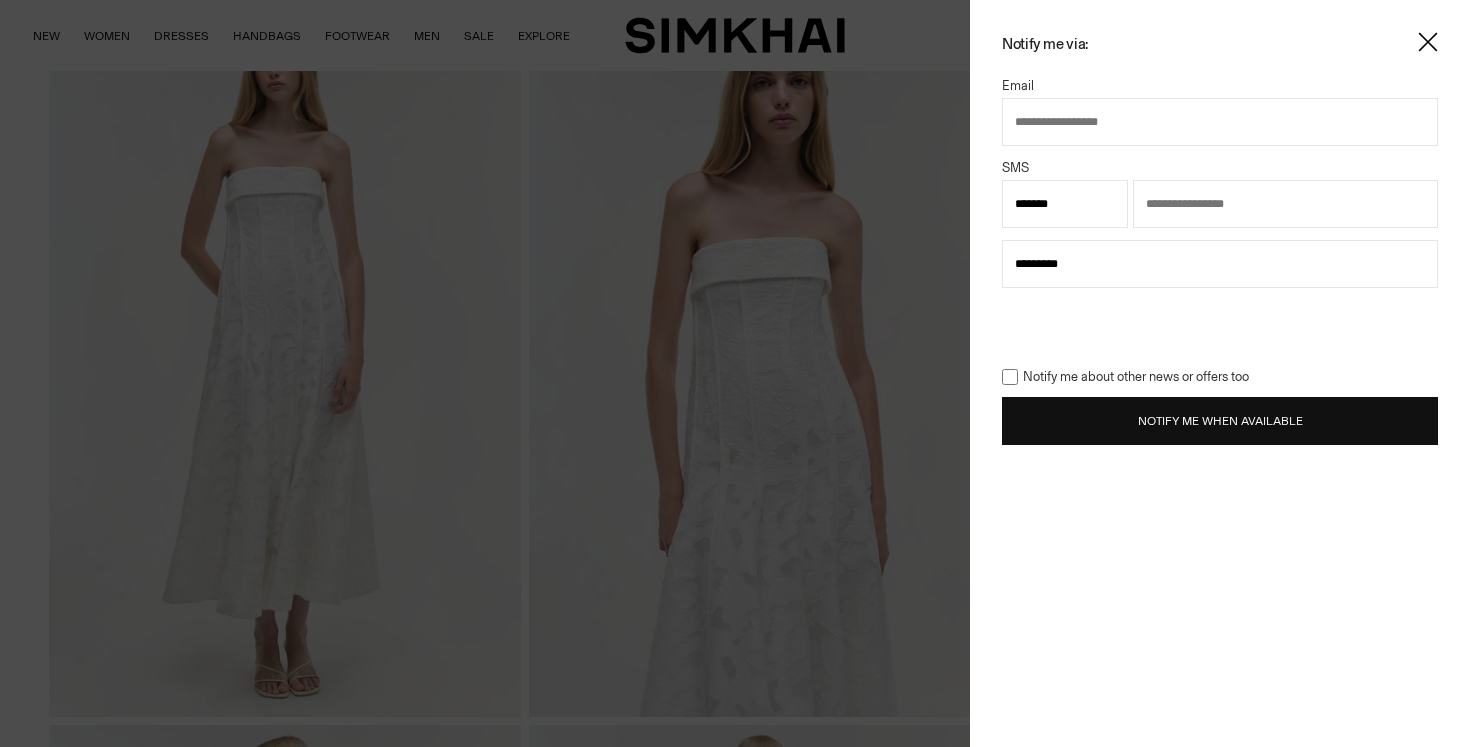 click at bounding box center [1220, 122] 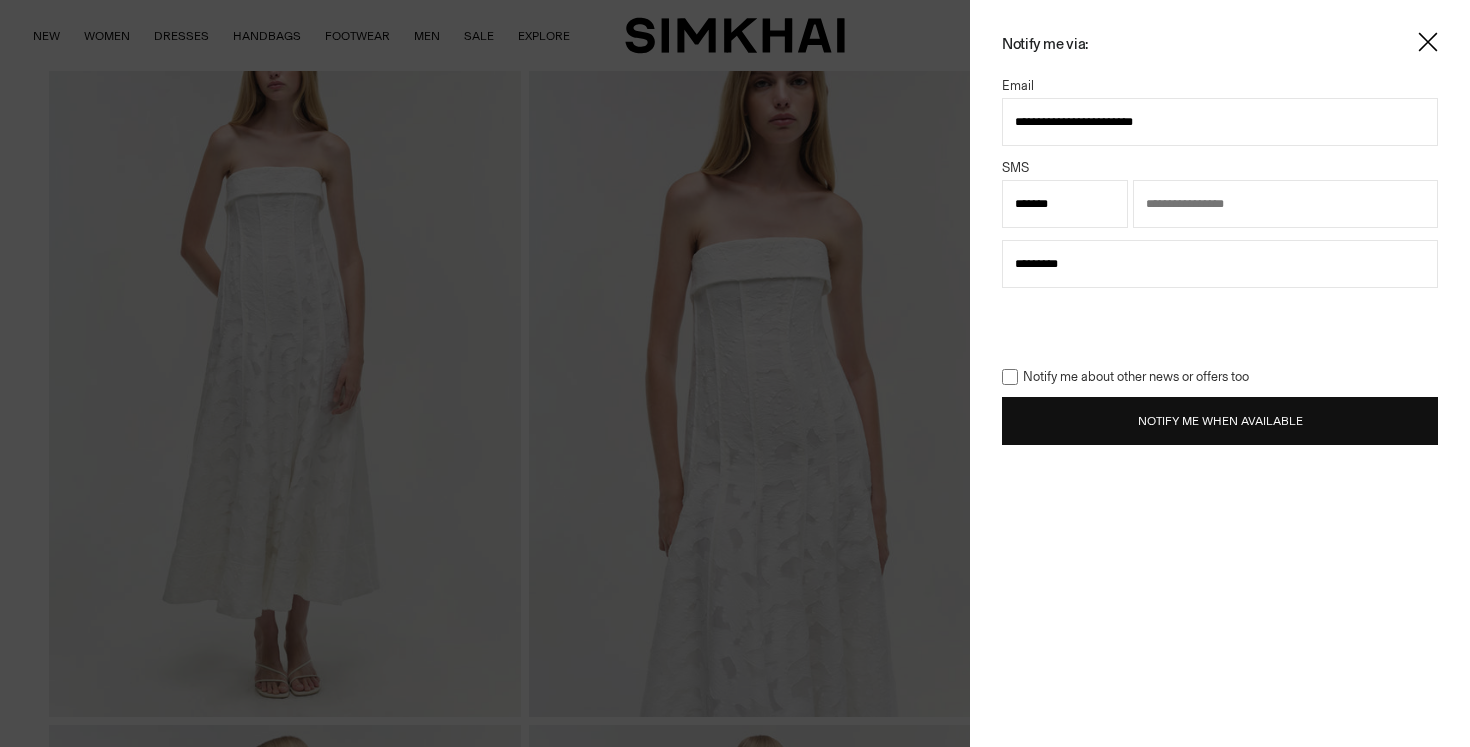 click at bounding box center (1285, 204) 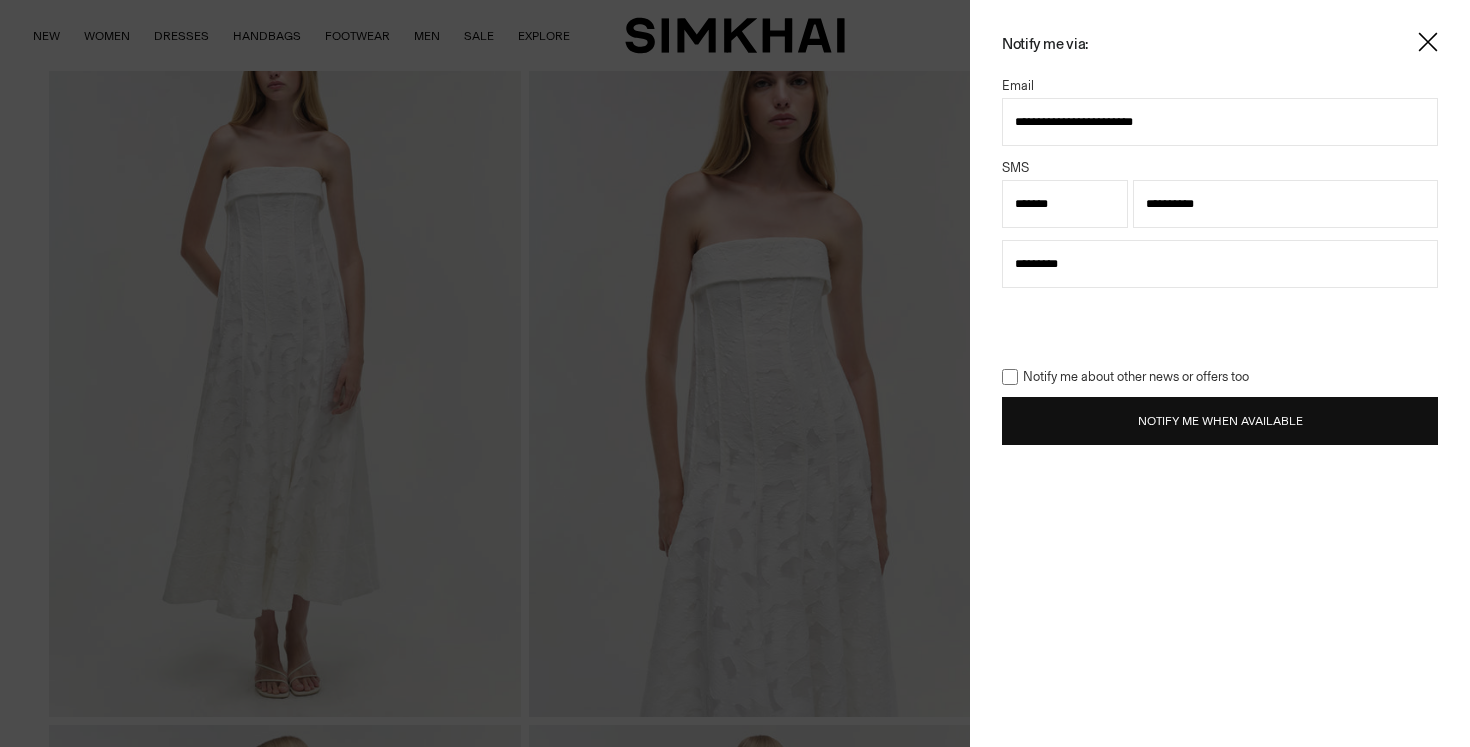 type on "**********" 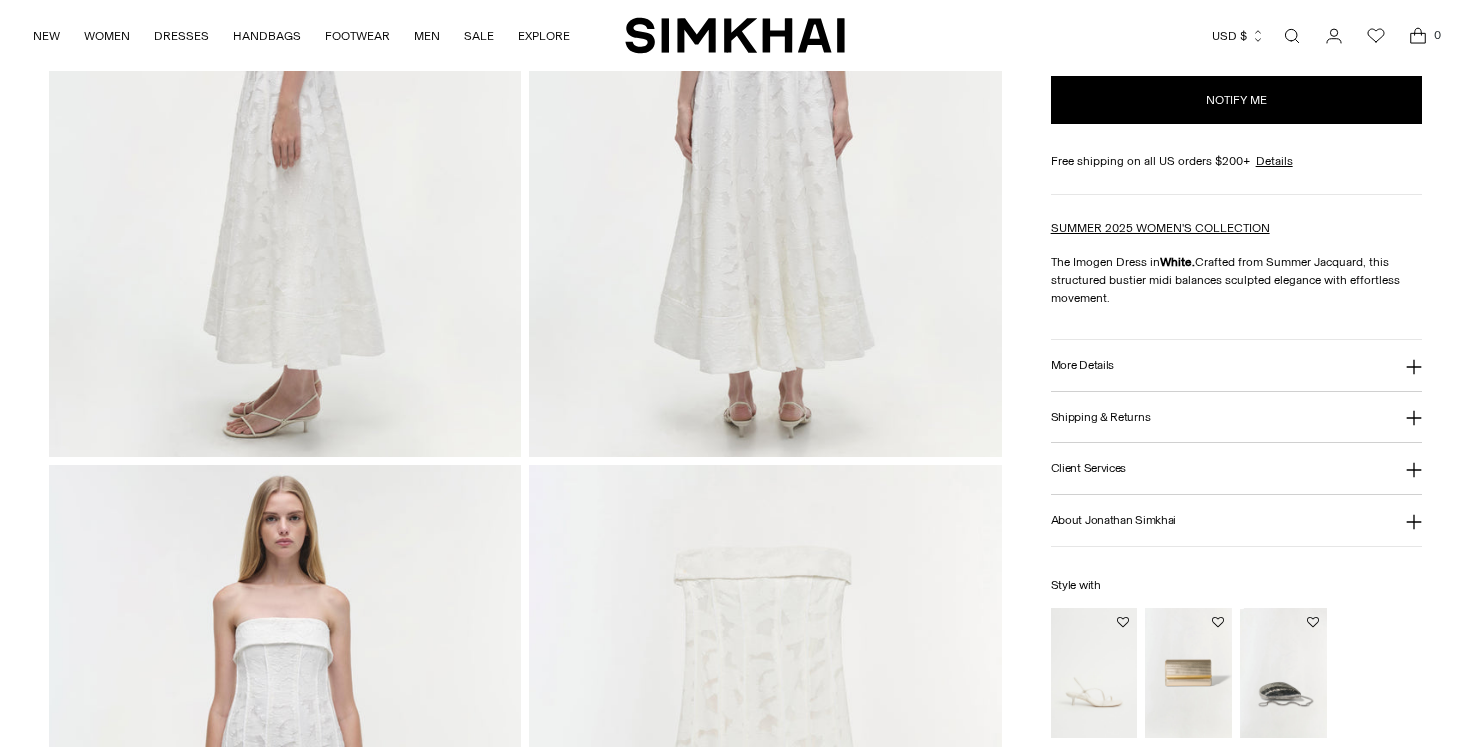 scroll, scrollTop: 0, scrollLeft: 0, axis: both 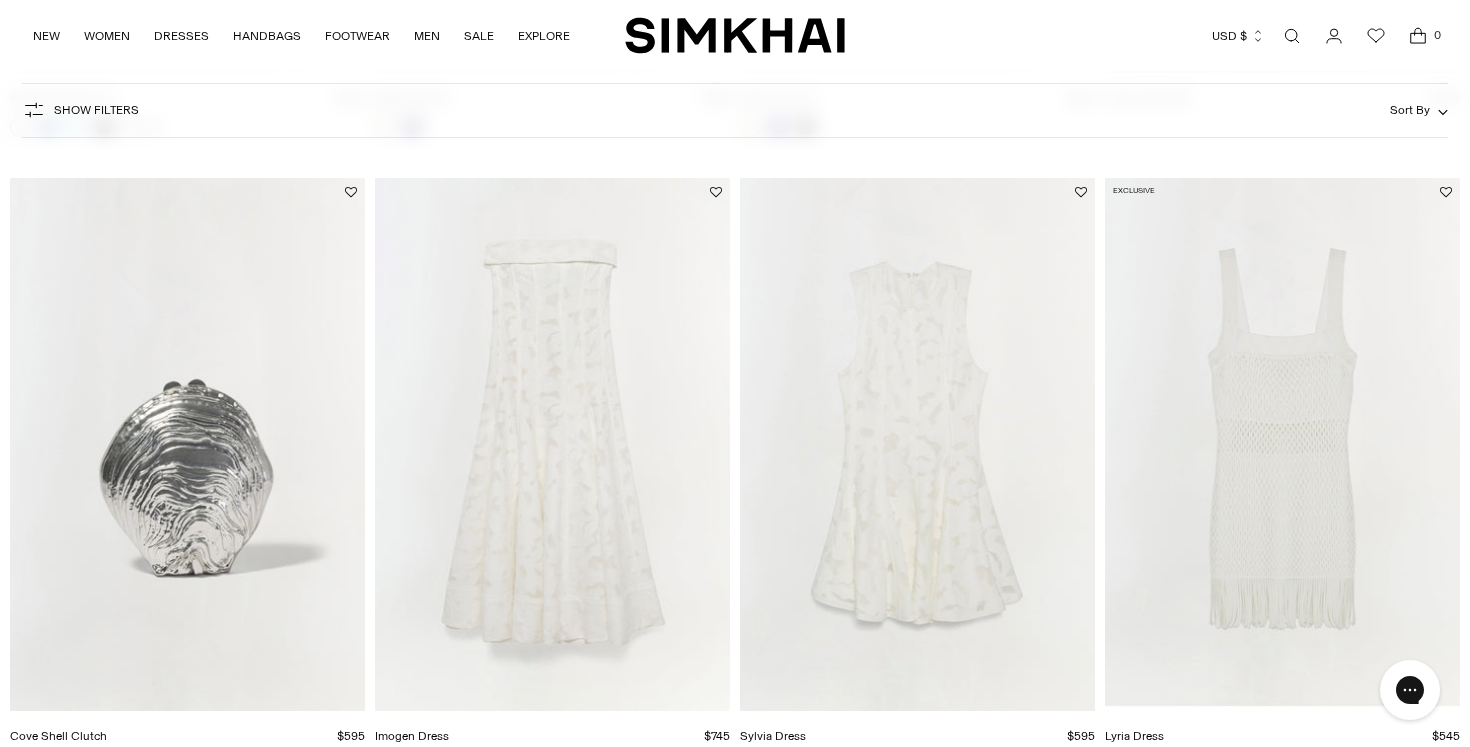 click at bounding box center [0, 0] 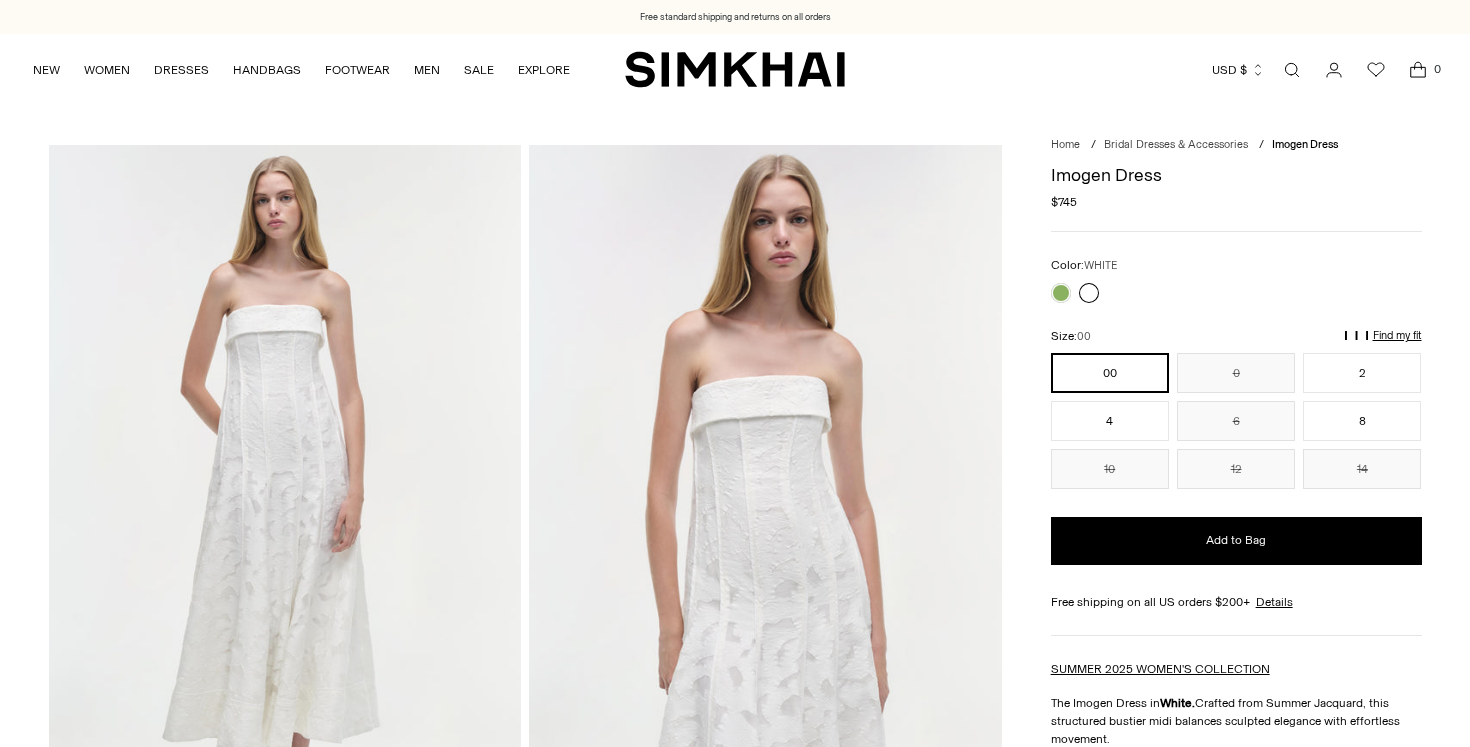 scroll, scrollTop: 0, scrollLeft: 0, axis: both 